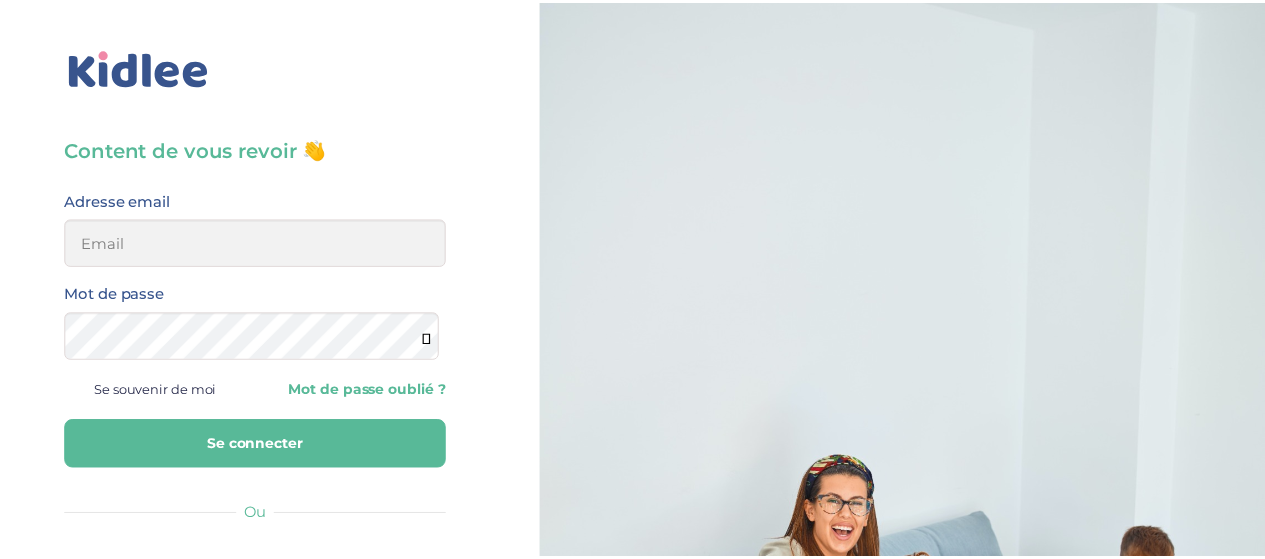 scroll, scrollTop: 0, scrollLeft: 0, axis: both 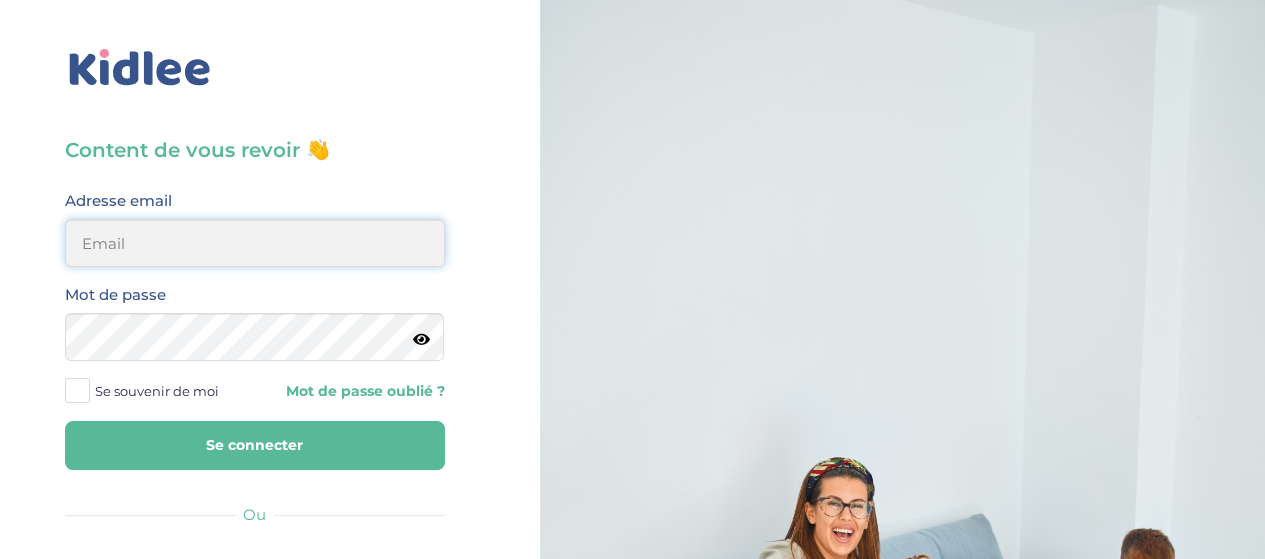 type on "hayetouali2@gmail.com" 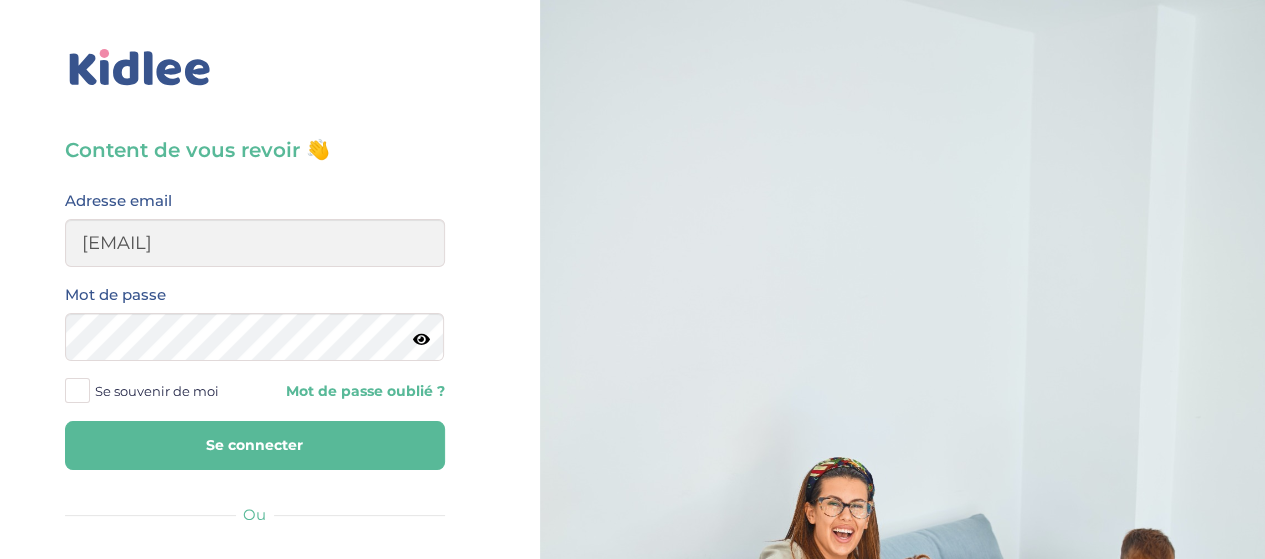 click on "Se connecter" at bounding box center [255, 445] 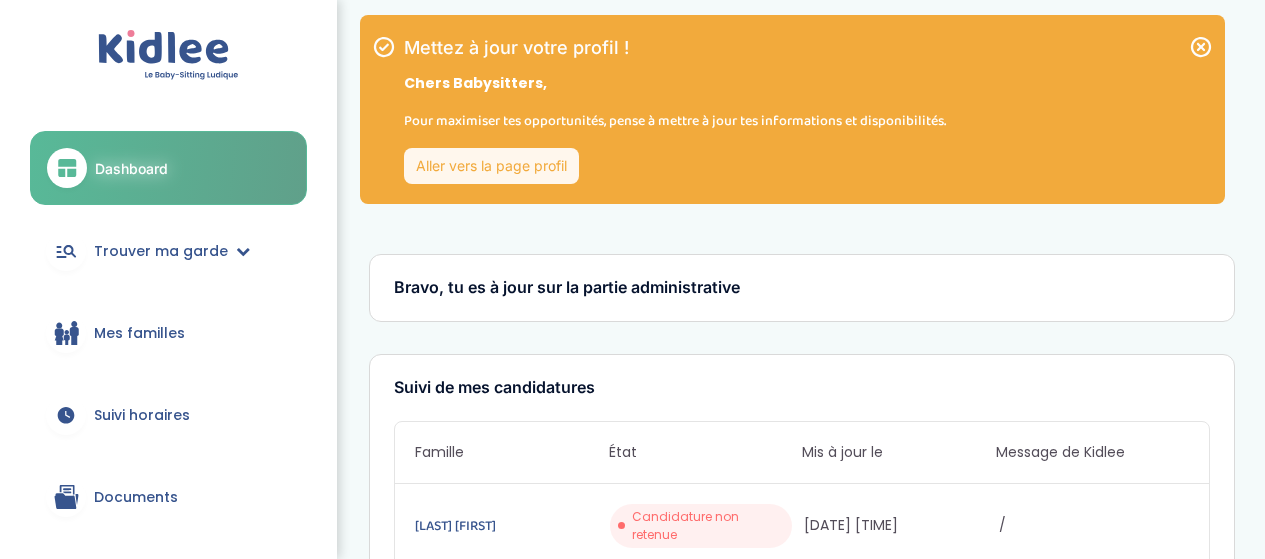 scroll, scrollTop: 0, scrollLeft: 0, axis: both 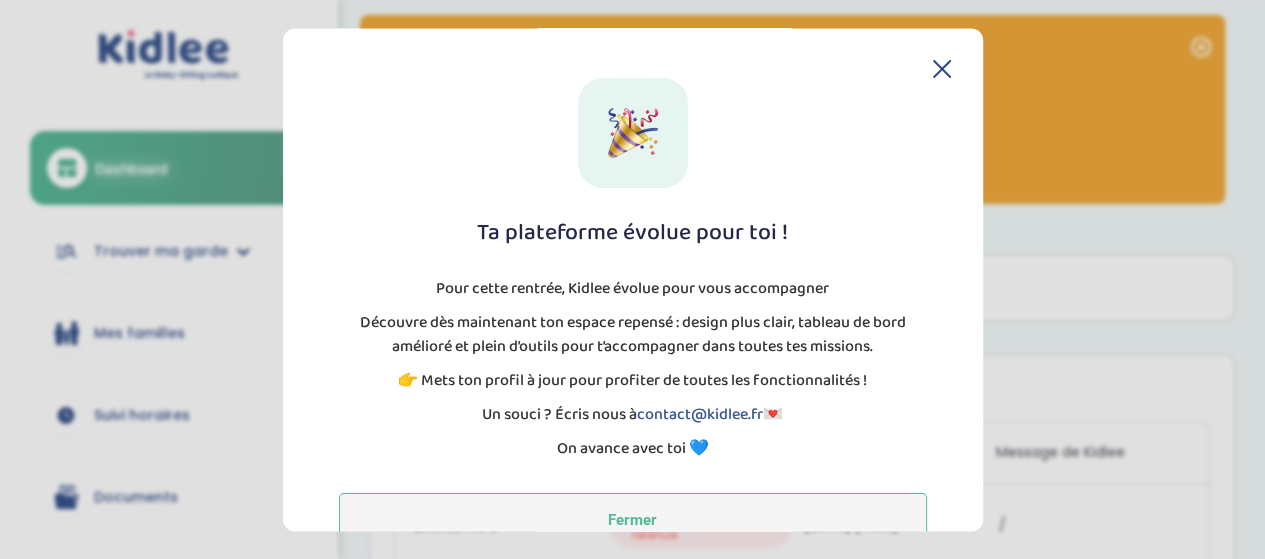 click on "Fermer" at bounding box center [633, 520] 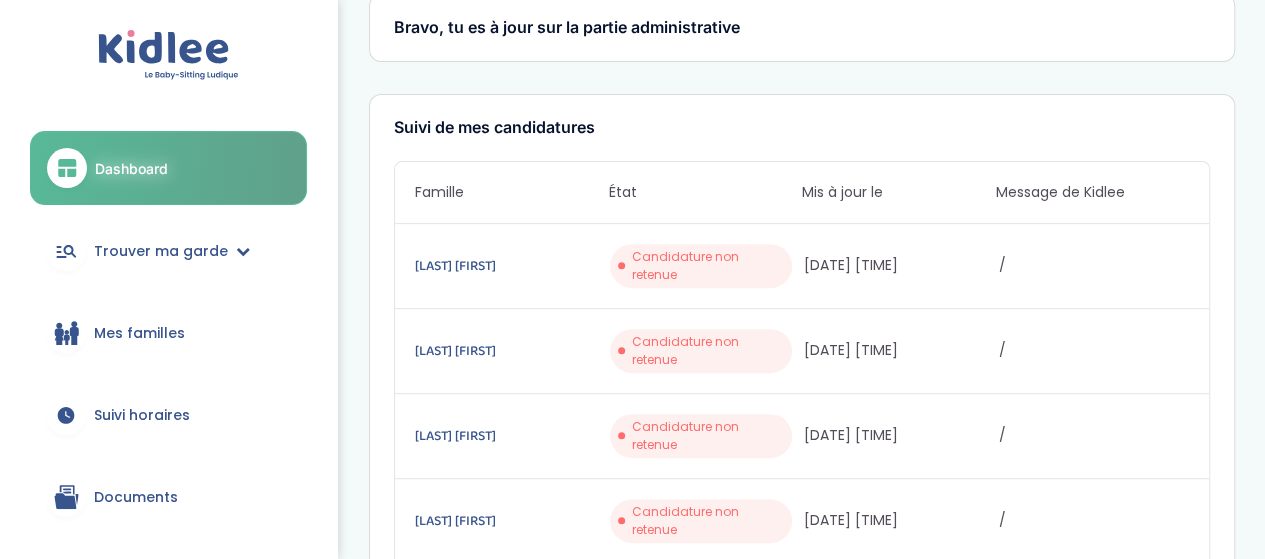 scroll, scrollTop: 0, scrollLeft: 0, axis: both 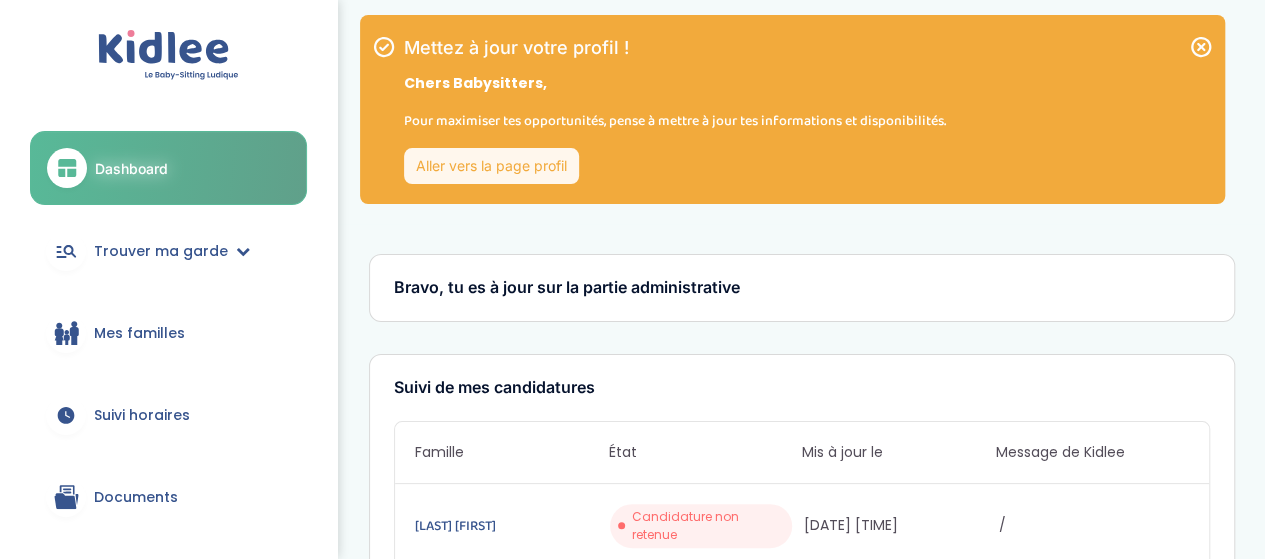 click on "Aller vers la page profil" at bounding box center [491, 166] 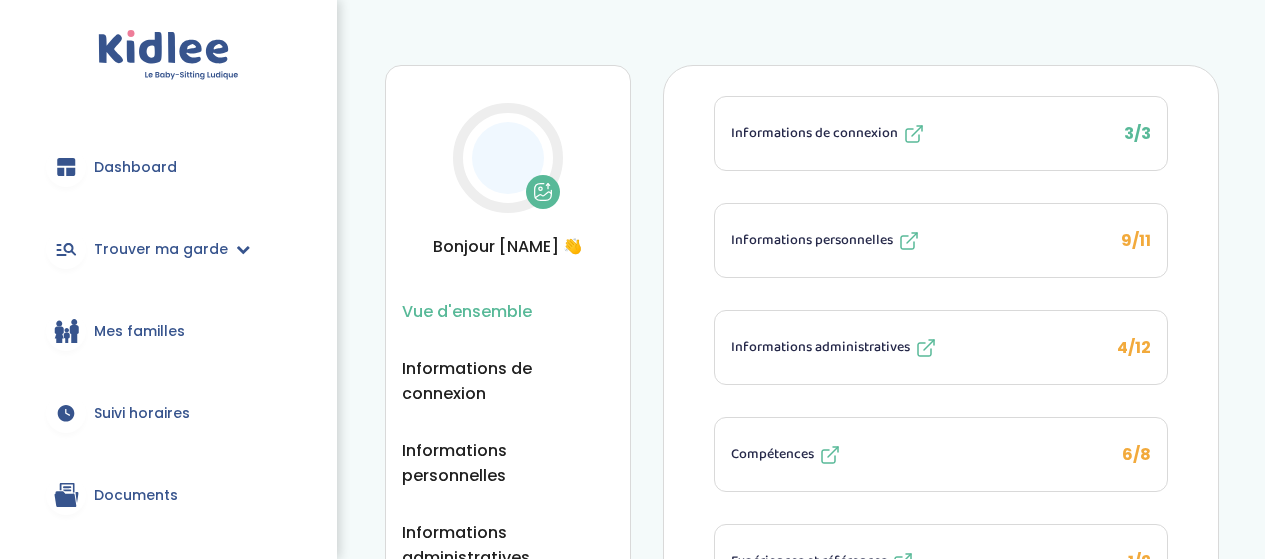 scroll, scrollTop: 0, scrollLeft: 0, axis: both 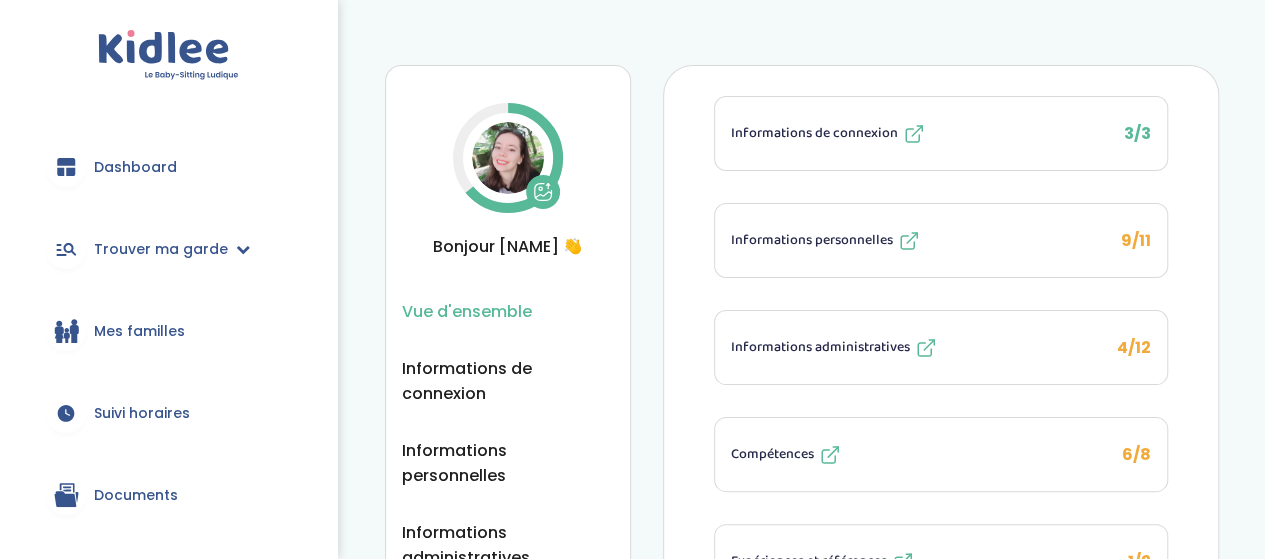 click on "4/12" at bounding box center (1134, 347) 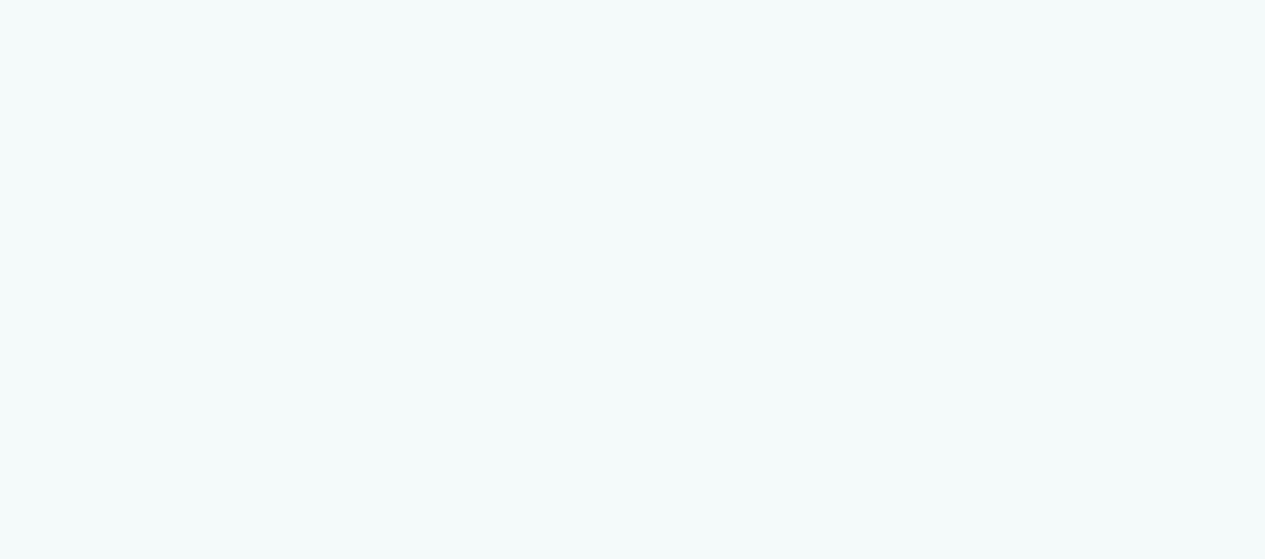 scroll, scrollTop: 0, scrollLeft: 0, axis: both 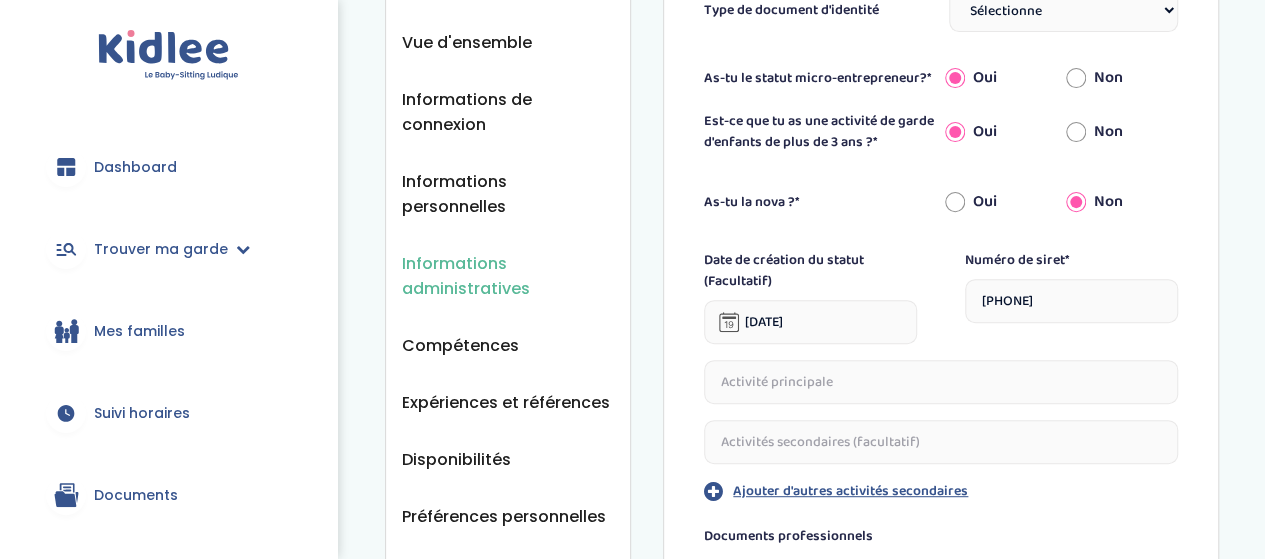 click on "Oui" at bounding box center (955, 132) 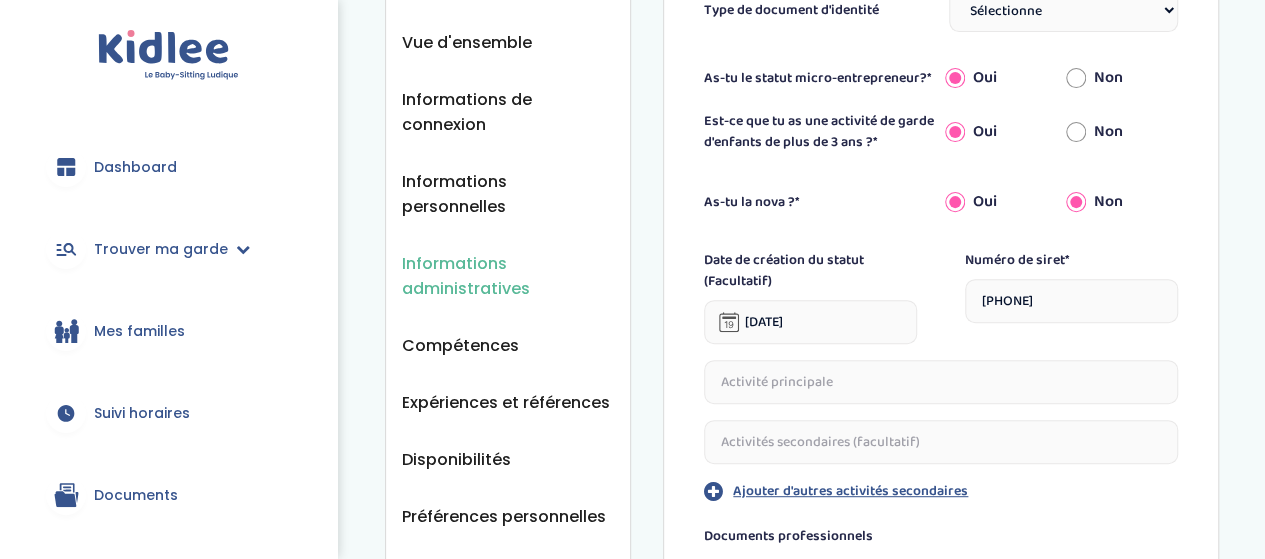 radio on "false" 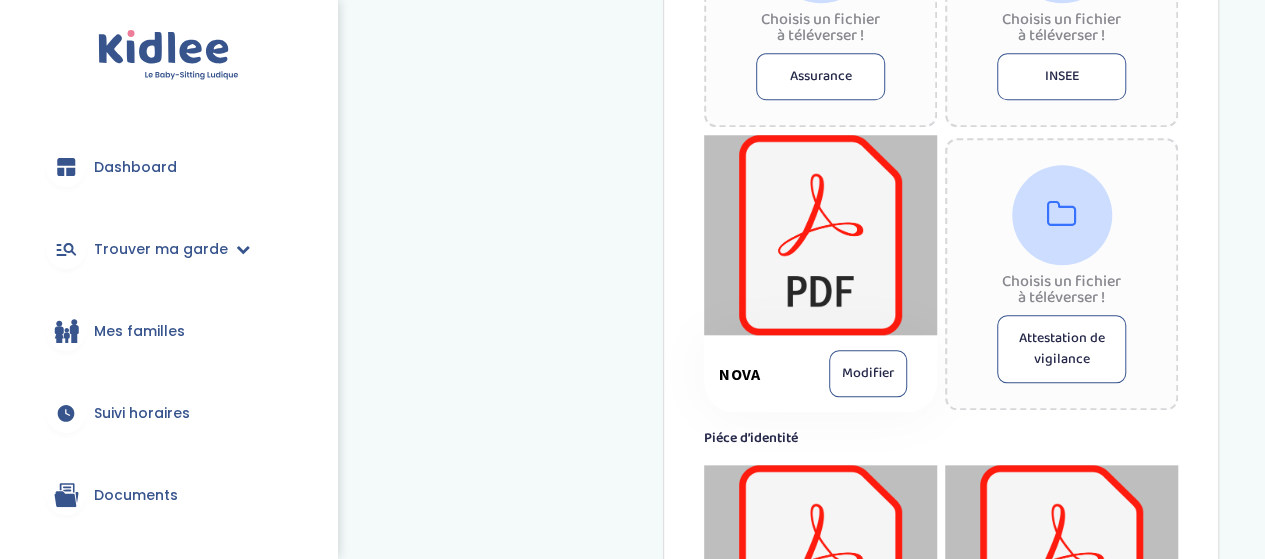 scroll, scrollTop: 905, scrollLeft: 0, axis: vertical 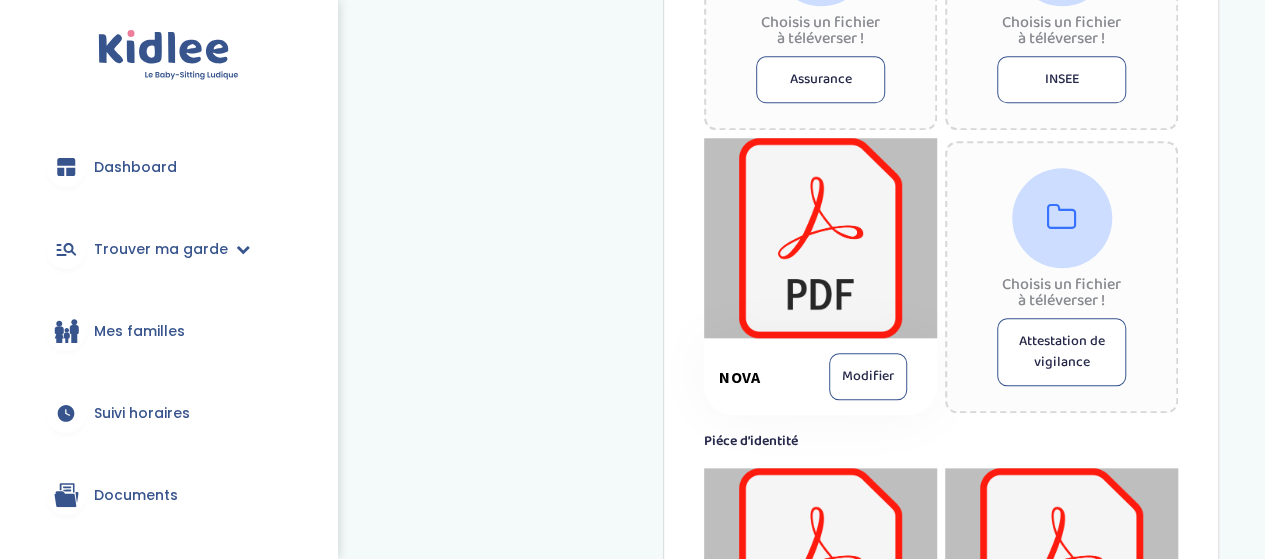 click on "Modifier" at bounding box center (868, 376) 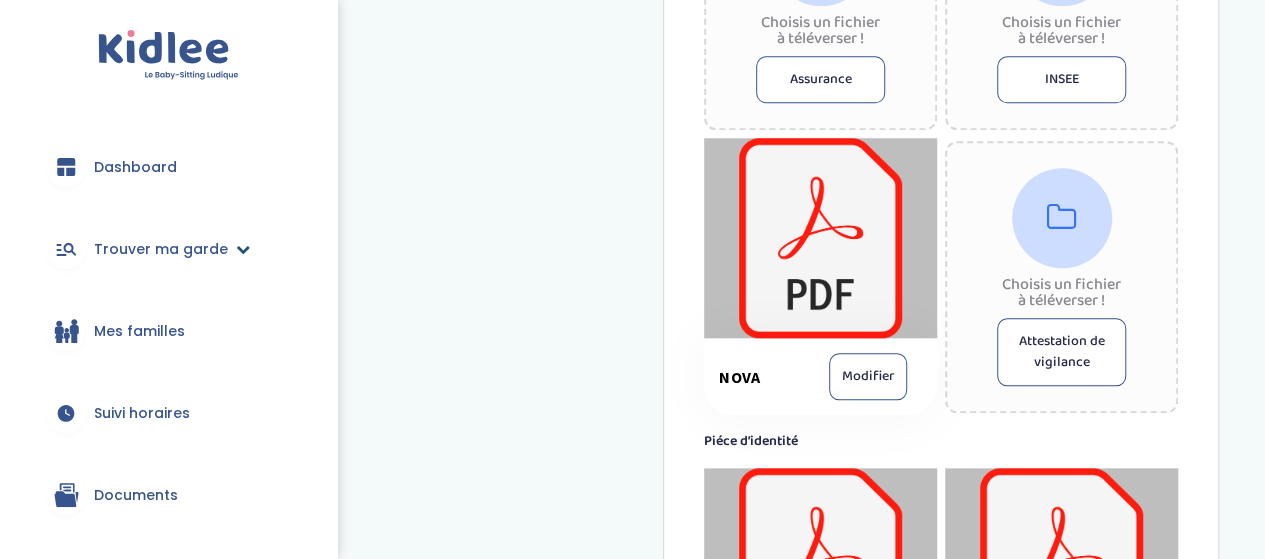 click on "Trouver ma garde" at bounding box center [168, 249] 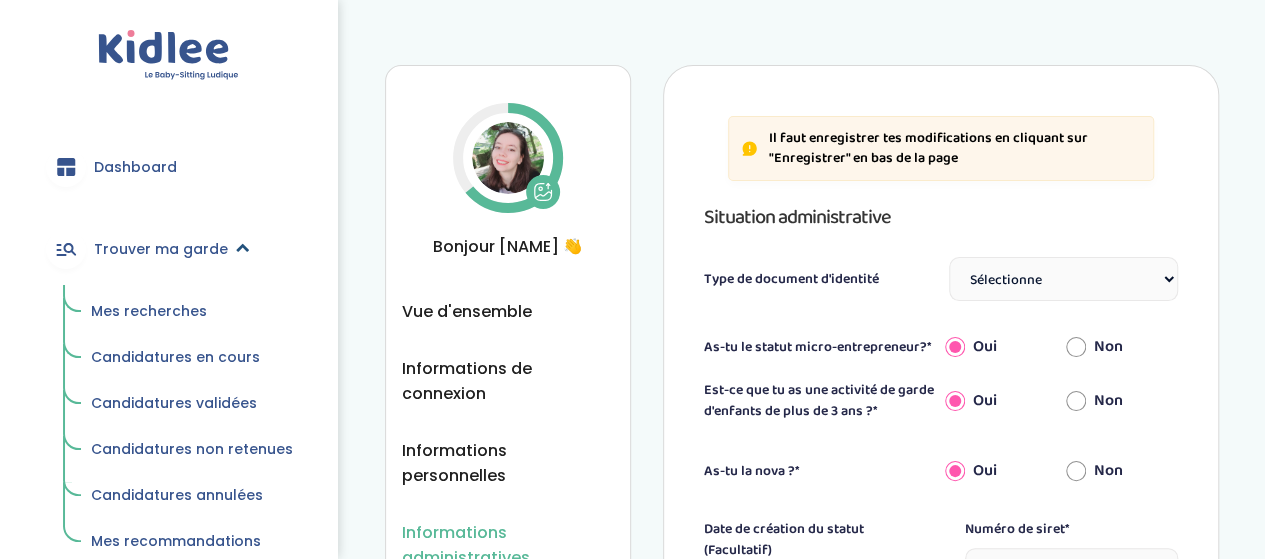 click on "Trouver ma garde" at bounding box center [161, 249] 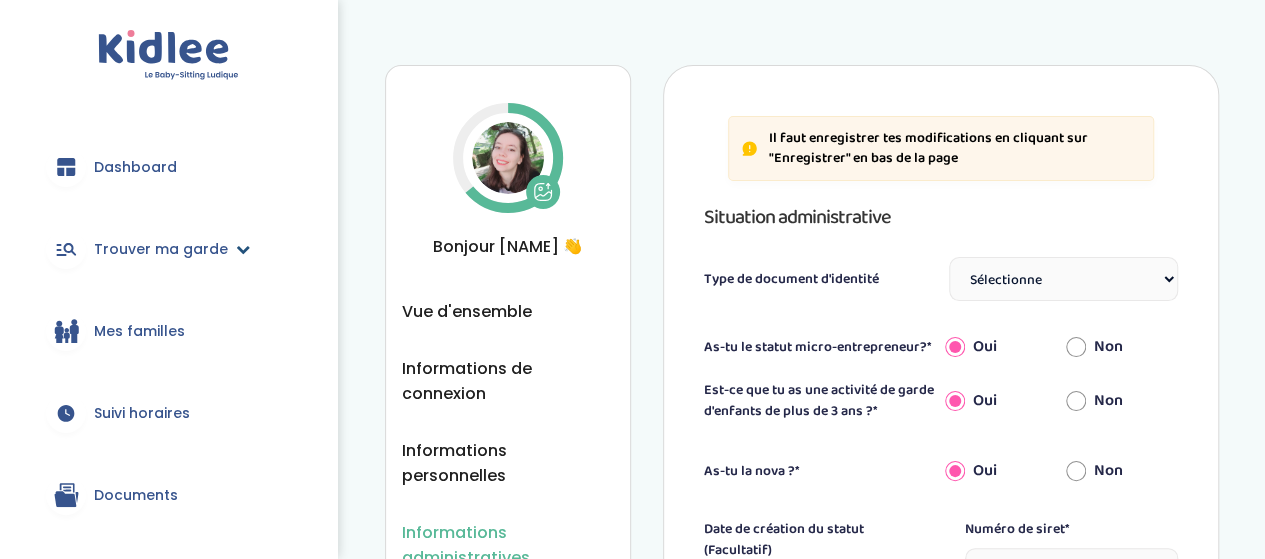click on "Trouver ma garde" at bounding box center [161, 249] 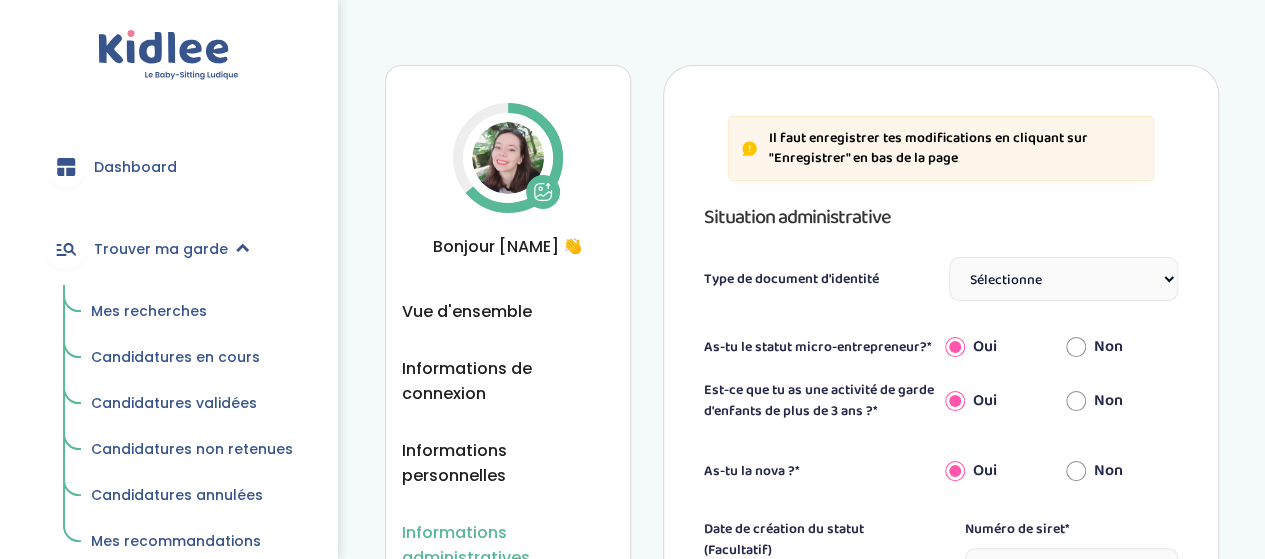 click on "Mes recherches" at bounding box center (149, 311) 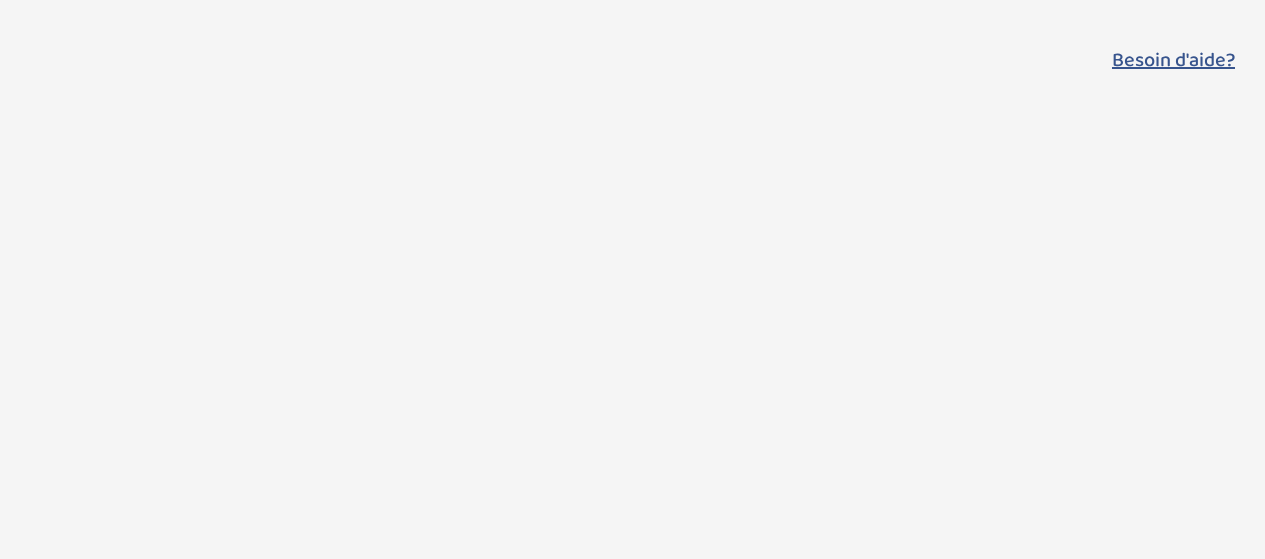 scroll, scrollTop: 0, scrollLeft: 0, axis: both 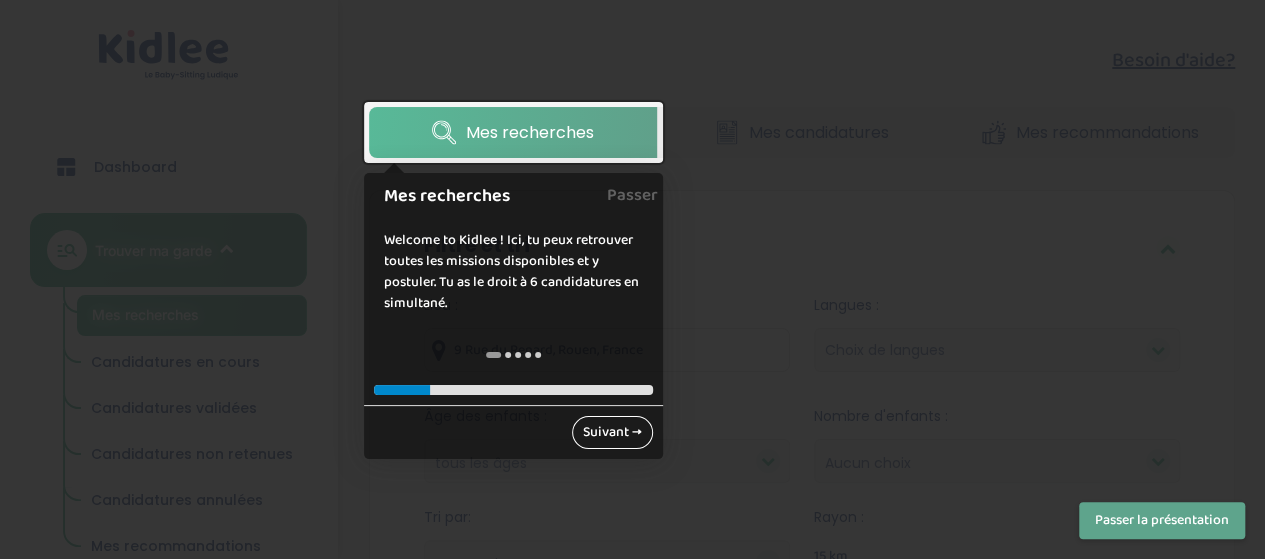 click on "Suivant →" at bounding box center (612, 432) 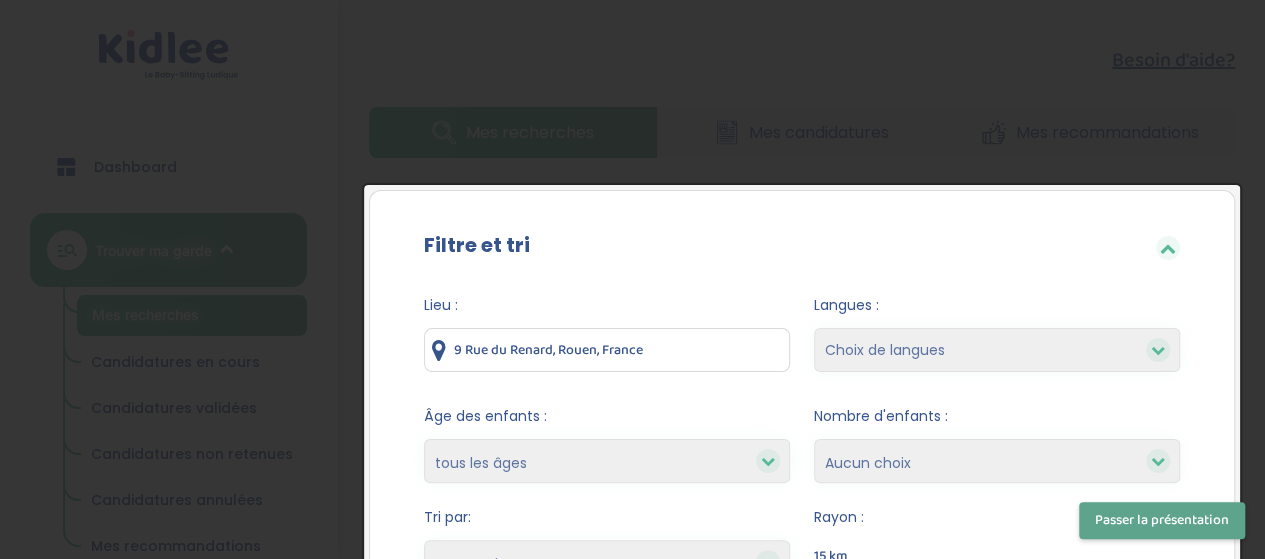 scroll, scrollTop: 206, scrollLeft: 0, axis: vertical 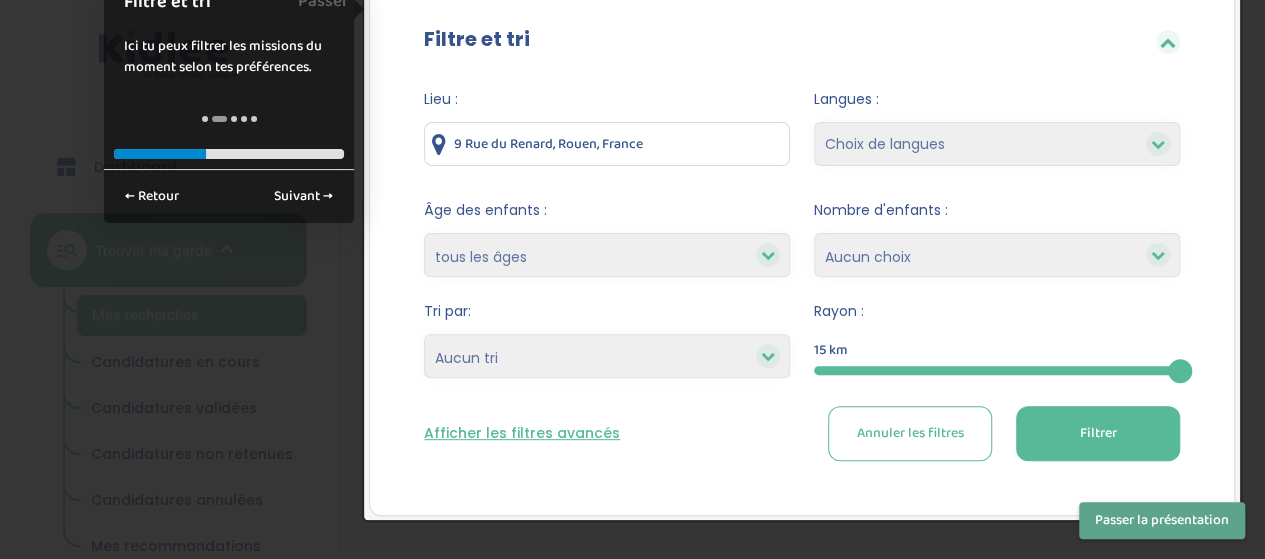 click on "Filtrer" at bounding box center (1097, 433) 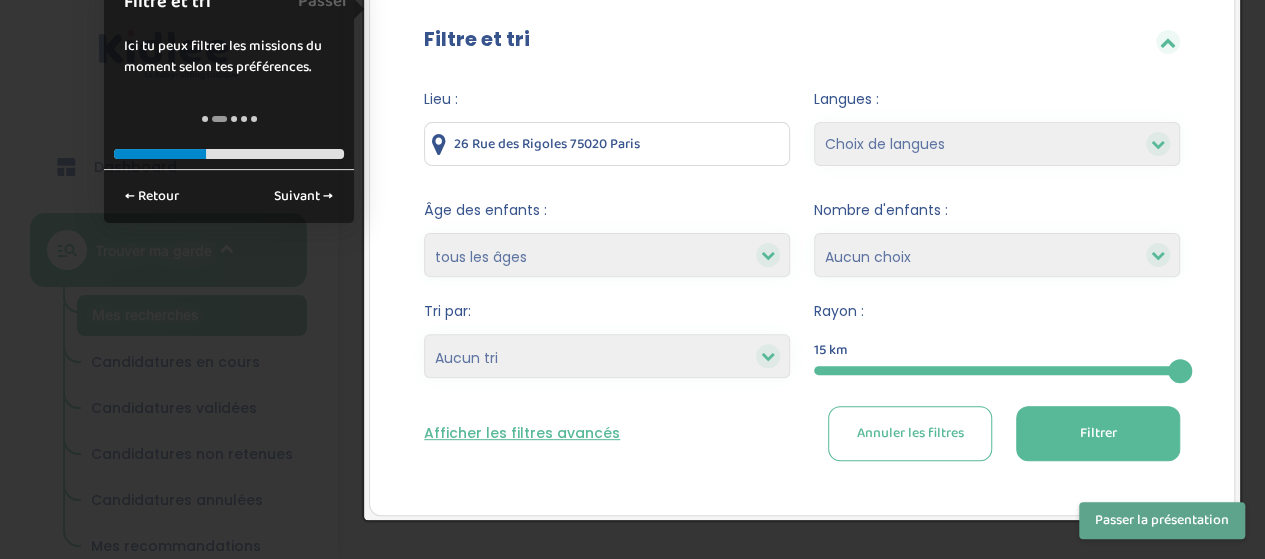 type on "26 Rue des Rigoles 75020 Paris" 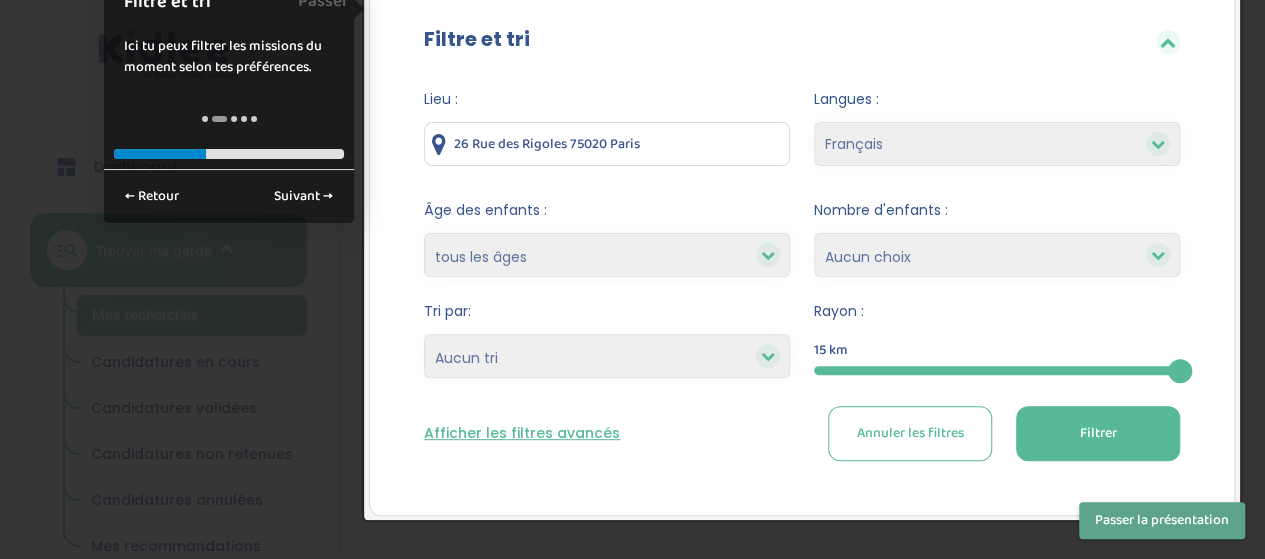 click on "Choix de langues   Allemand
Anglais
Espagnol
Grec
Italien
Russe
Français
Coréen" at bounding box center [997, 144] 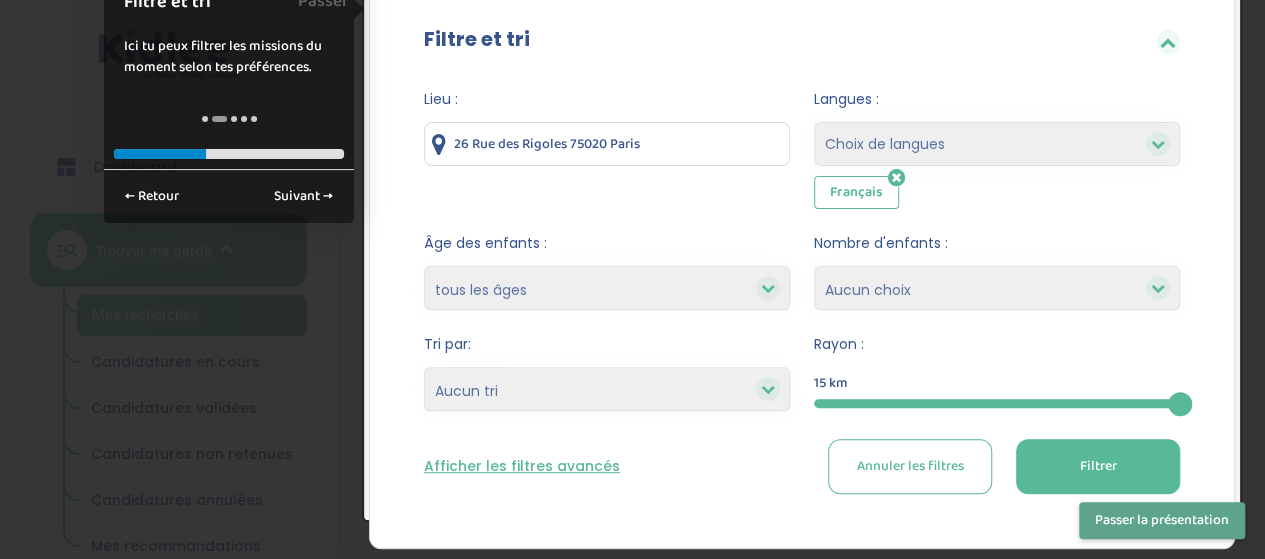 click on "moins de 3 ans   entre 3 et 6 ans   plus de 6 ans   tous les âges" at bounding box center [607, 288] 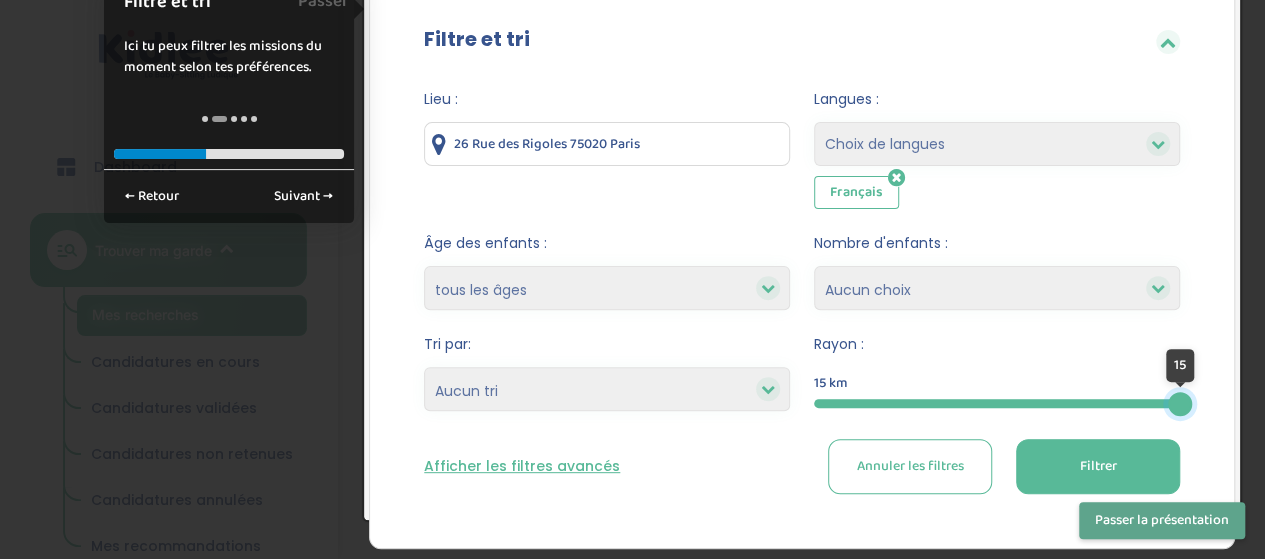 drag, startPoint x: 1191, startPoint y: 413, endPoint x: 1251, endPoint y: 435, distance: 63.90618 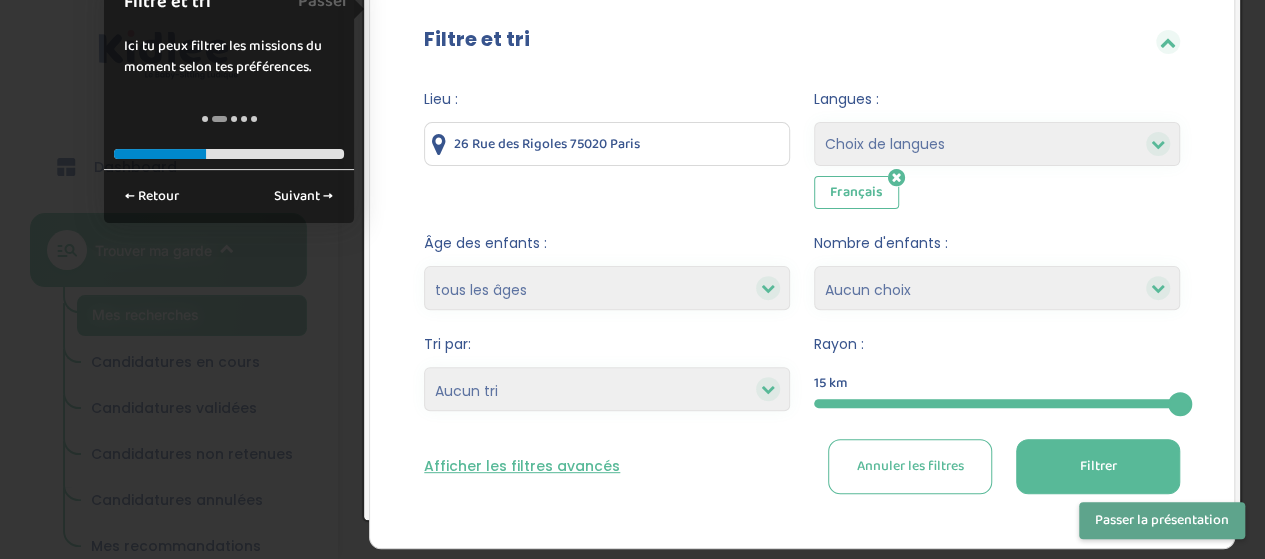 click on "Filtrer" at bounding box center (1097, 466) 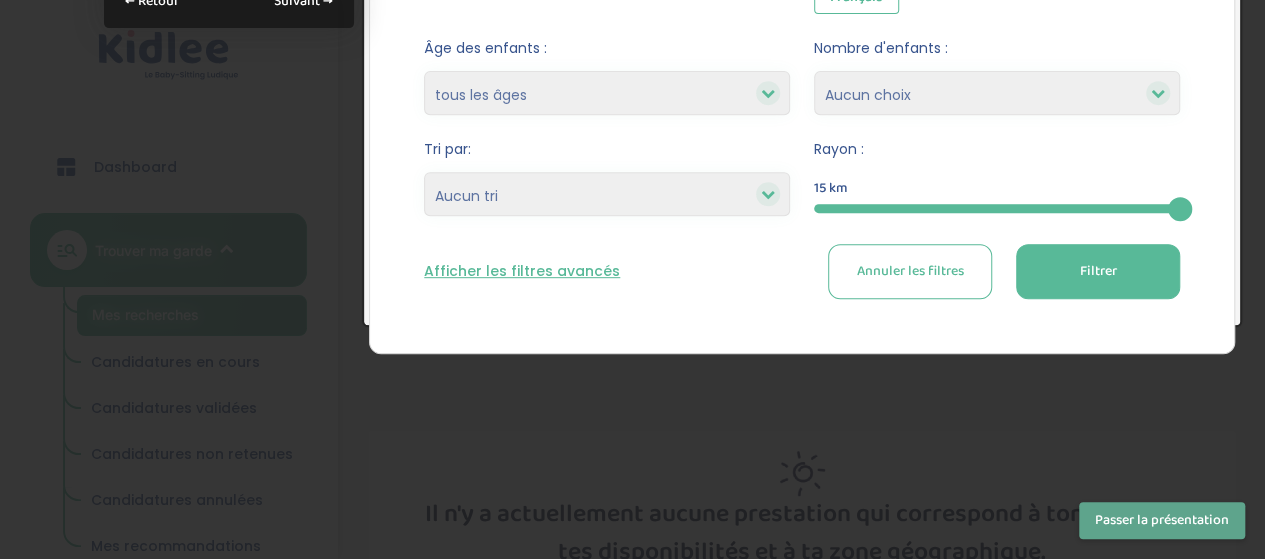 scroll, scrollTop: 400, scrollLeft: 0, axis: vertical 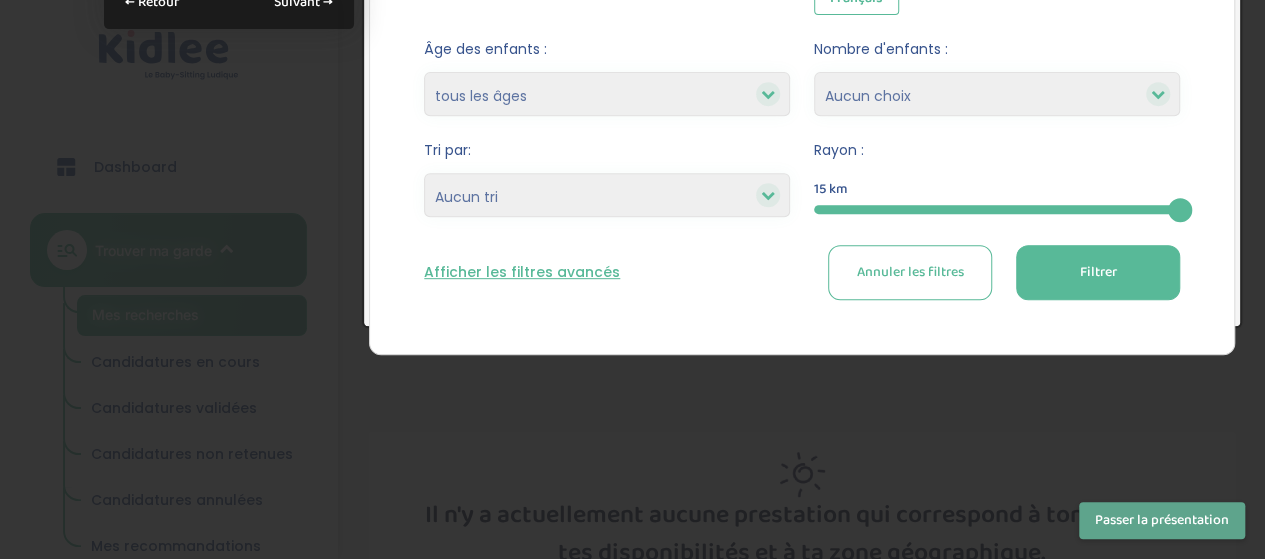 click on "Filtrer" at bounding box center (1098, 272) 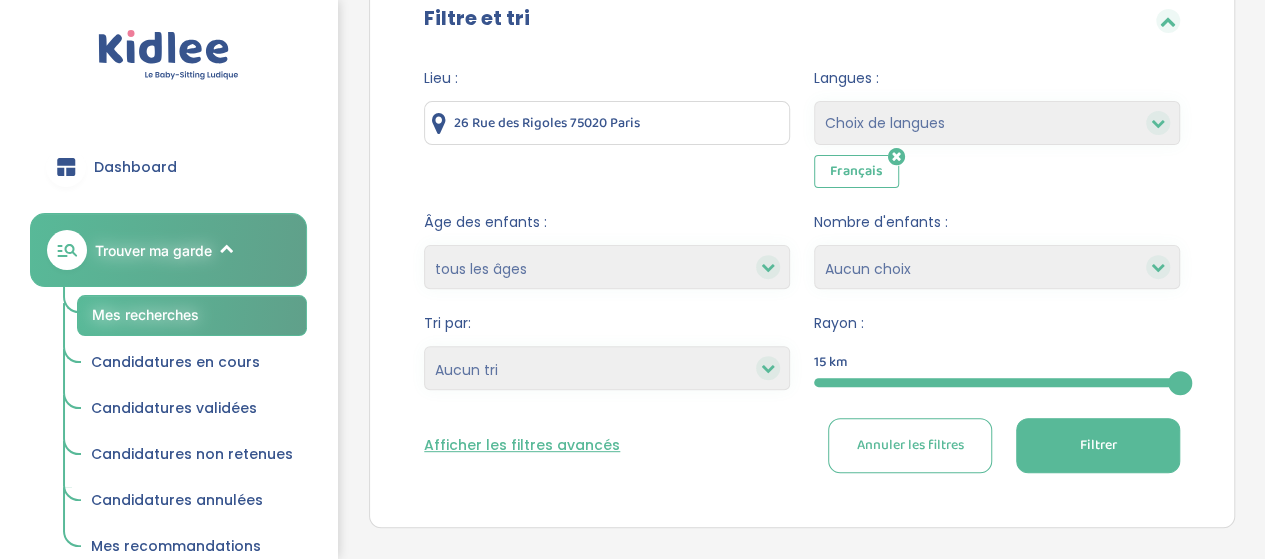 scroll, scrollTop: 0, scrollLeft: 0, axis: both 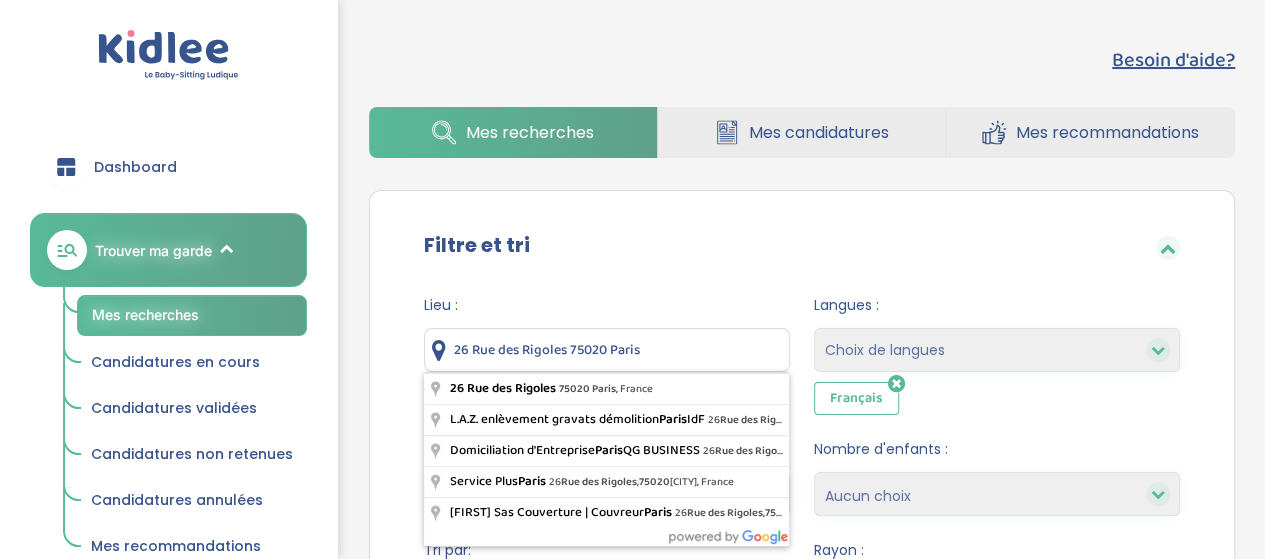 click on "26 Rue des Rigoles 75020 Paris" at bounding box center (607, 350) 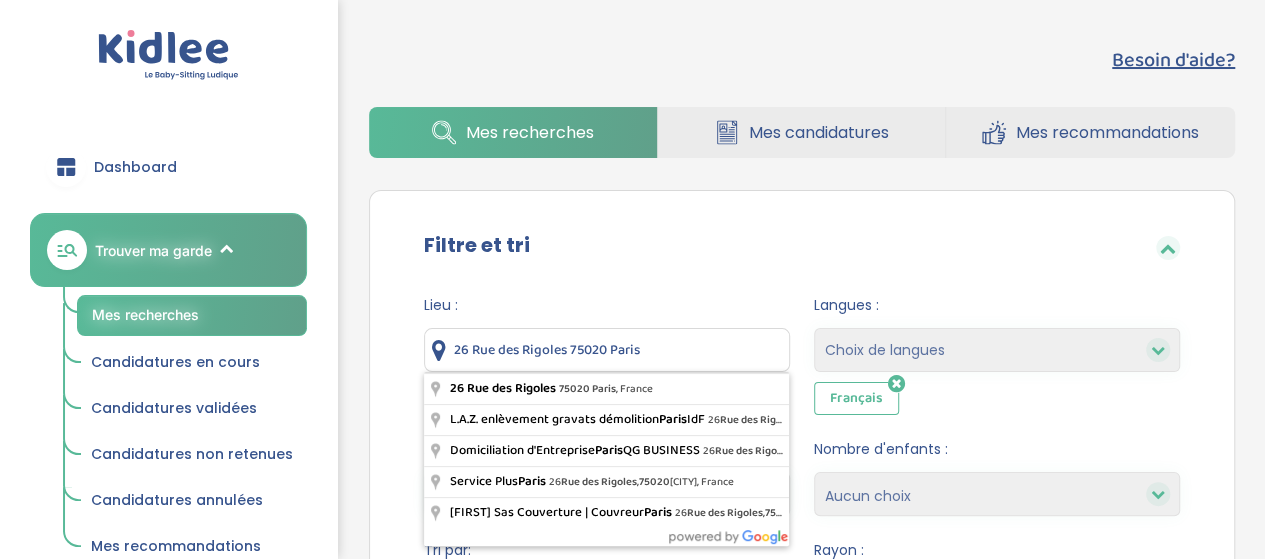 click on "26 Rue des Rigoles 75020 Paris" at bounding box center [607, 350] 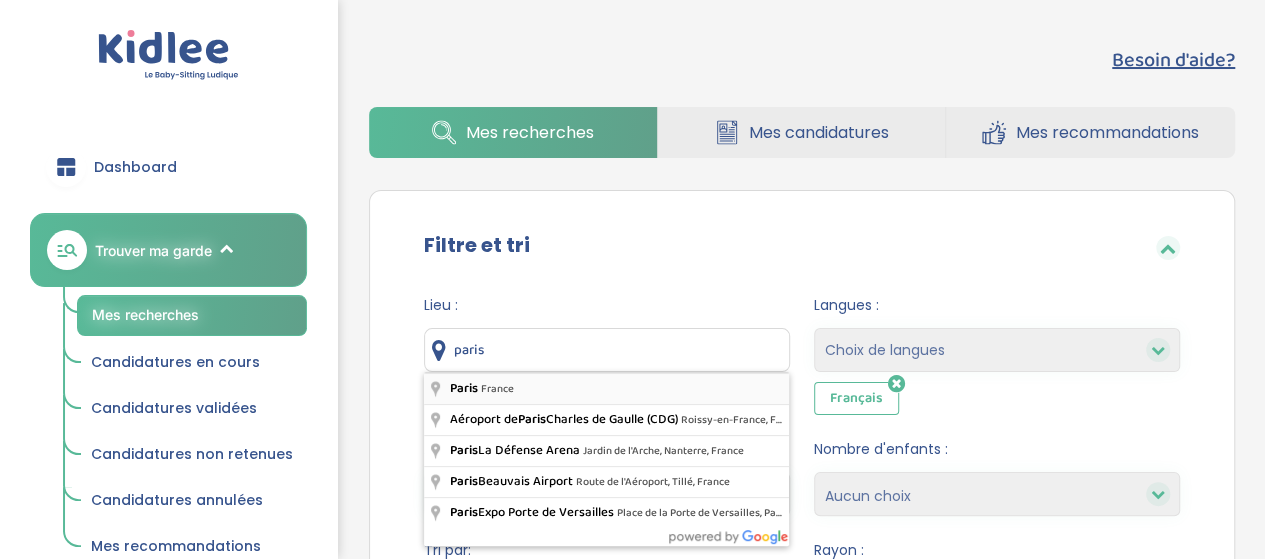 type on "[CITY], France" 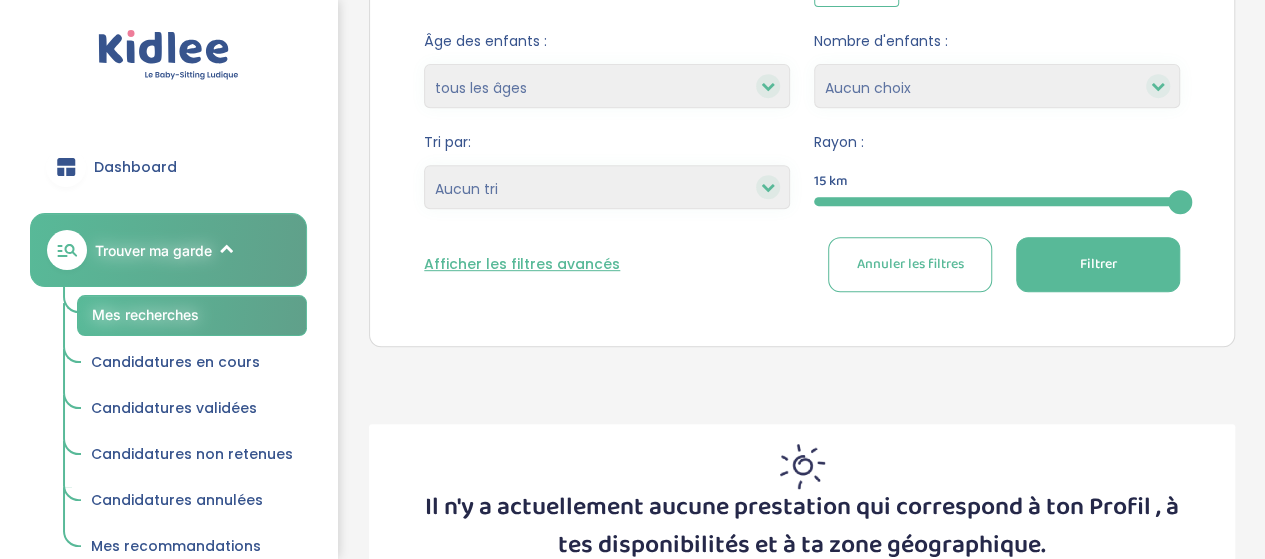 scroll, scrollTop: 422, scrollLeft: 0, axis: vertical 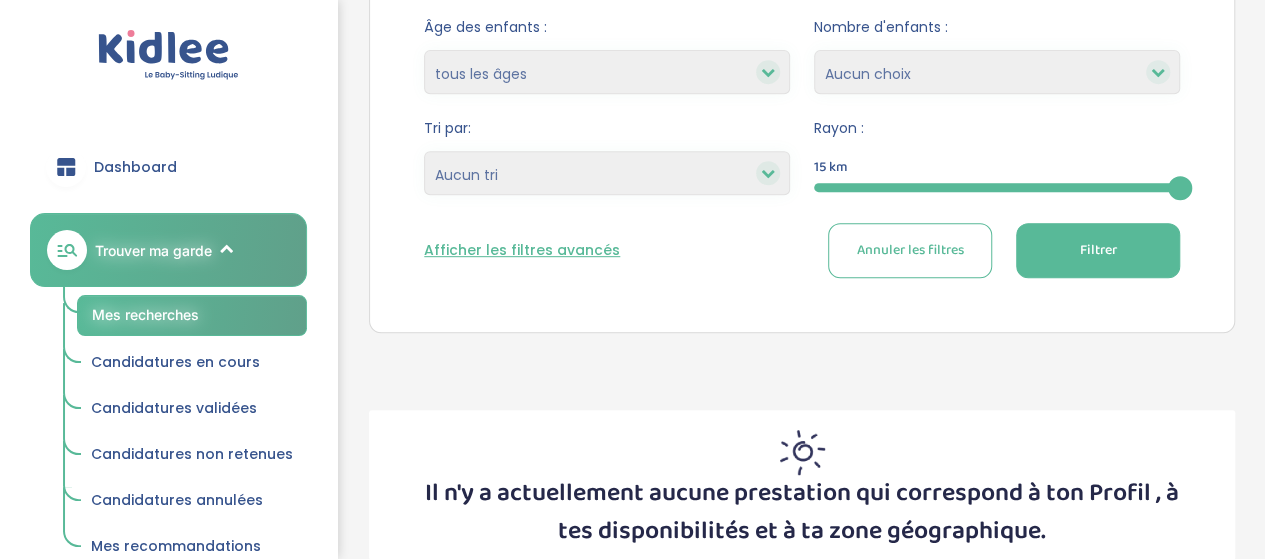 click on "Filtrer" at bounding box center [1098, 250] 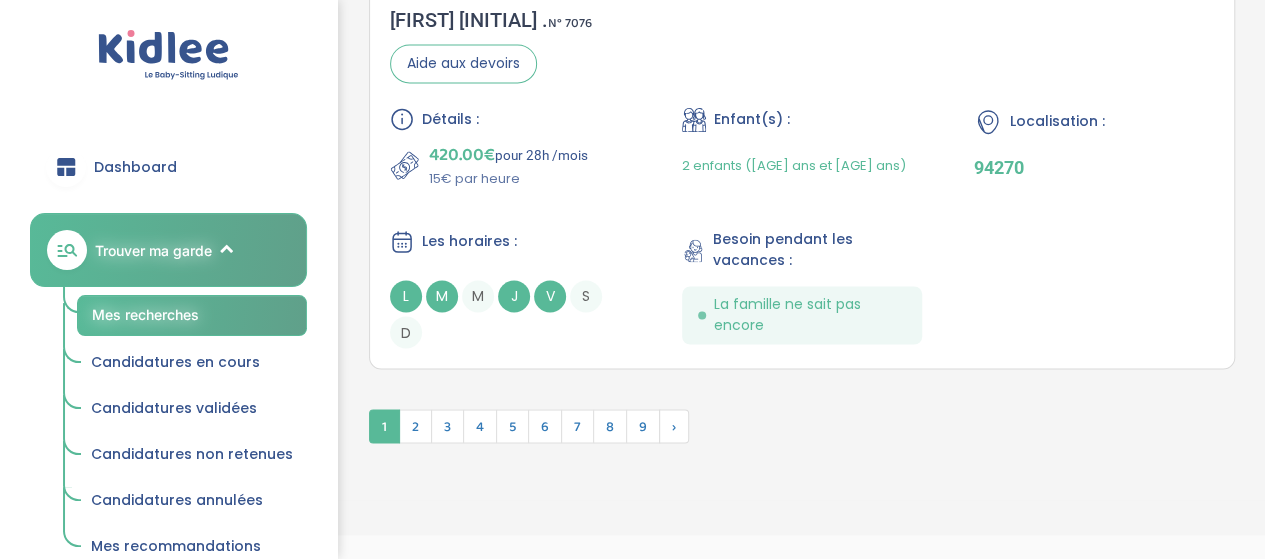 scroll, scrollTop: 5386, scrollLeft: 0, axis: vertical 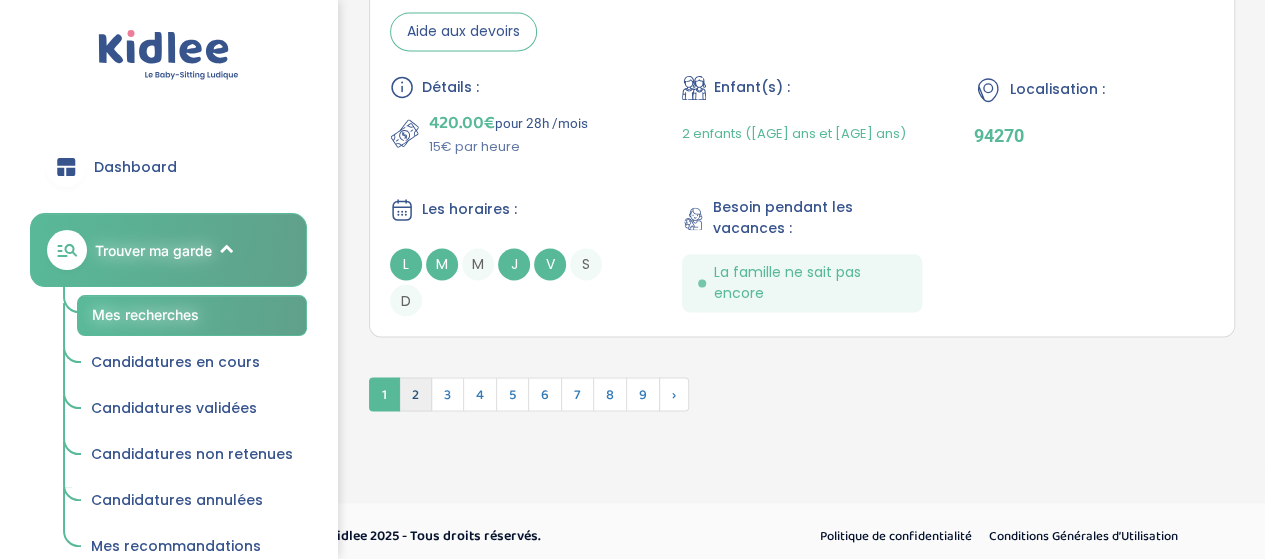 click on "2" at bounding box center (415, 394) 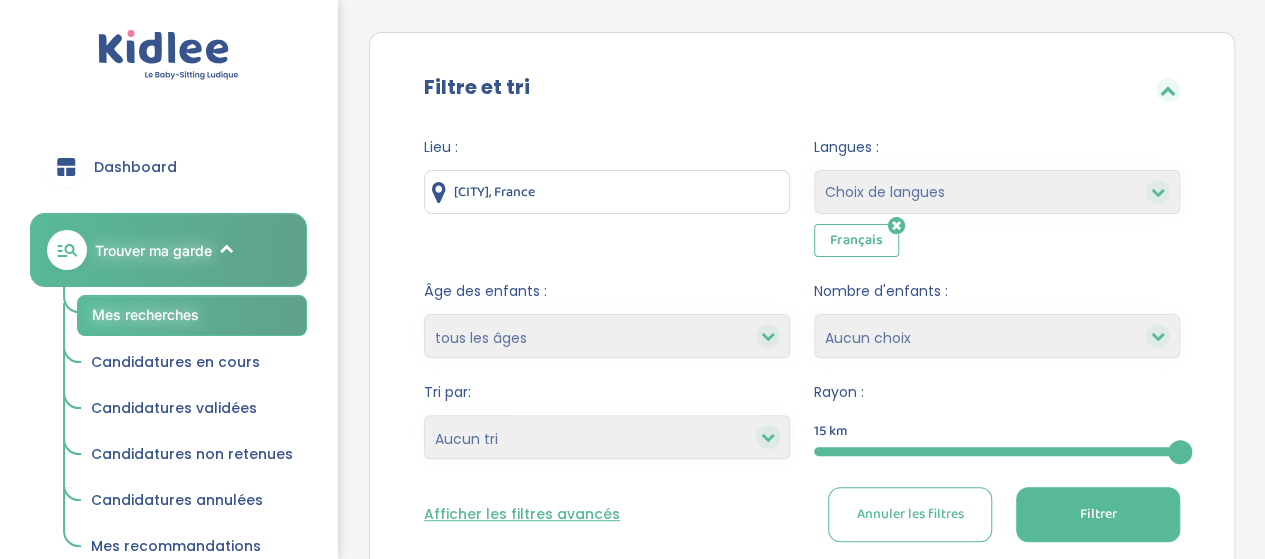 scroll, scrollTop: 0, scrollLeft: 0, axis: both 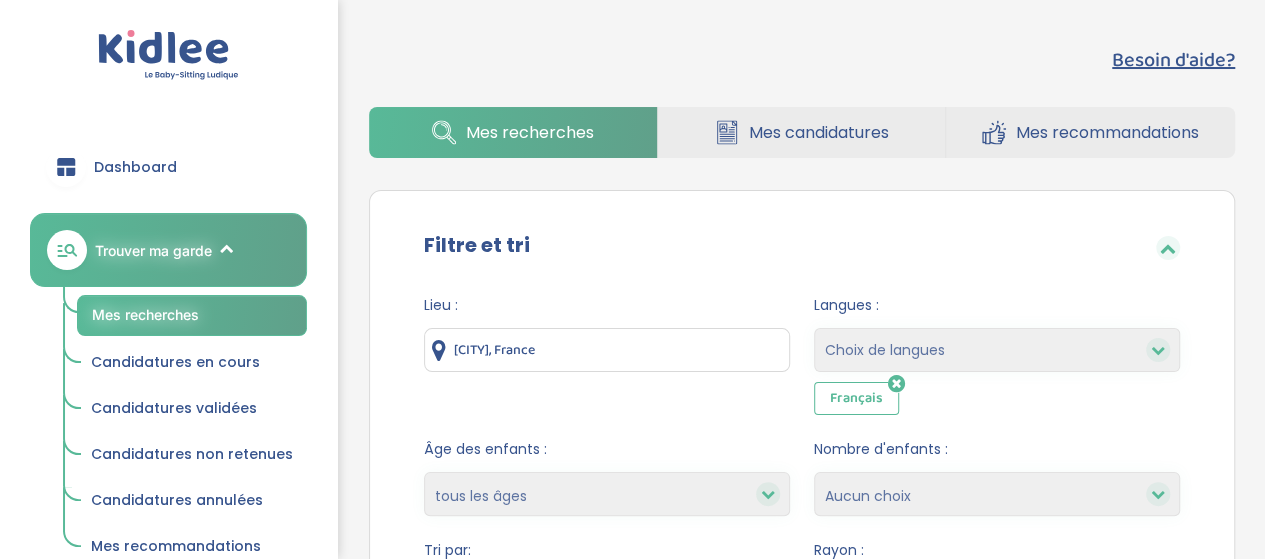 click on "Mes recommandations" at bounding box center (1107, 132) 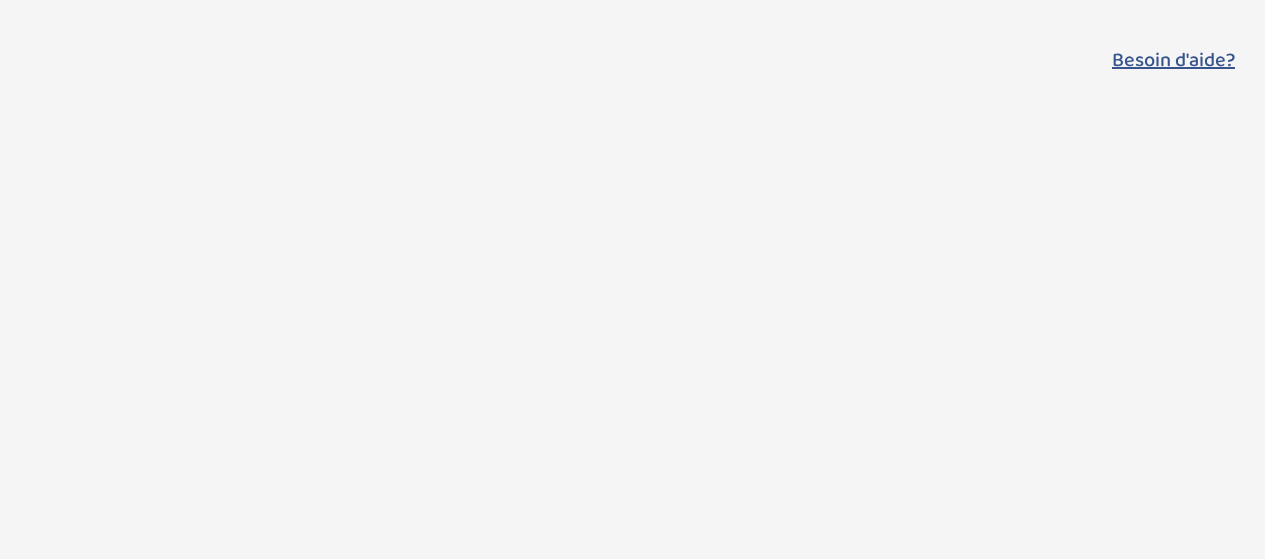 scroll, scrollTop: 0, scrollLeft: 0, axis: both 